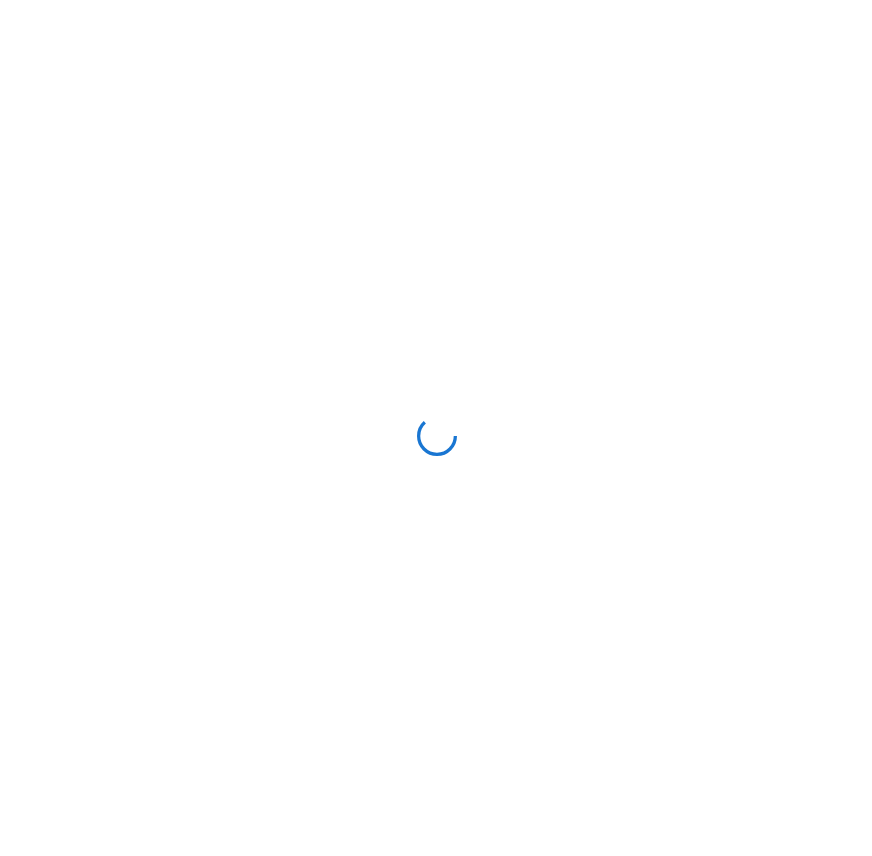 scroll, scrollTop: 0, scrollLeft: 0, axis: both 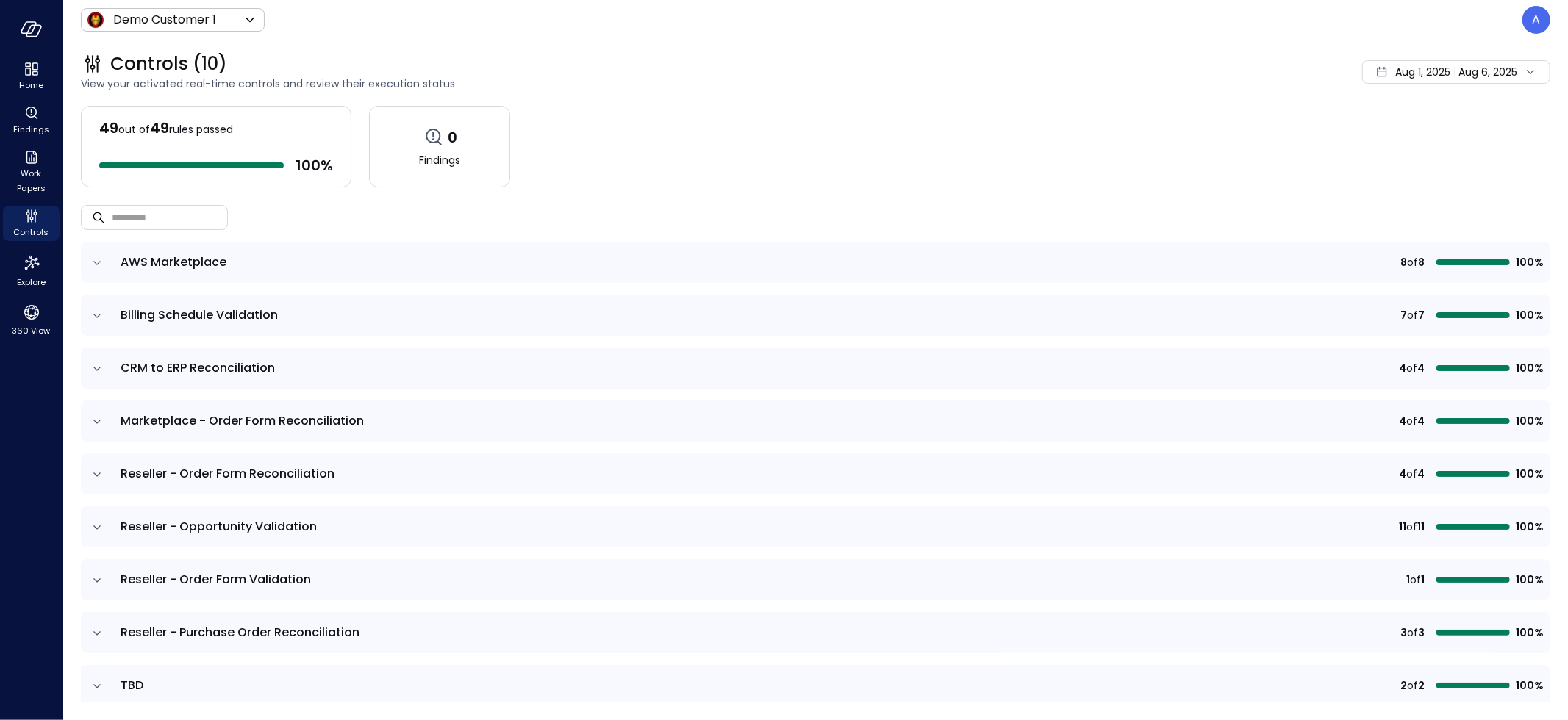 click on "Demo Customer 1 ***** ​ A" at bounding box center (815, 20) 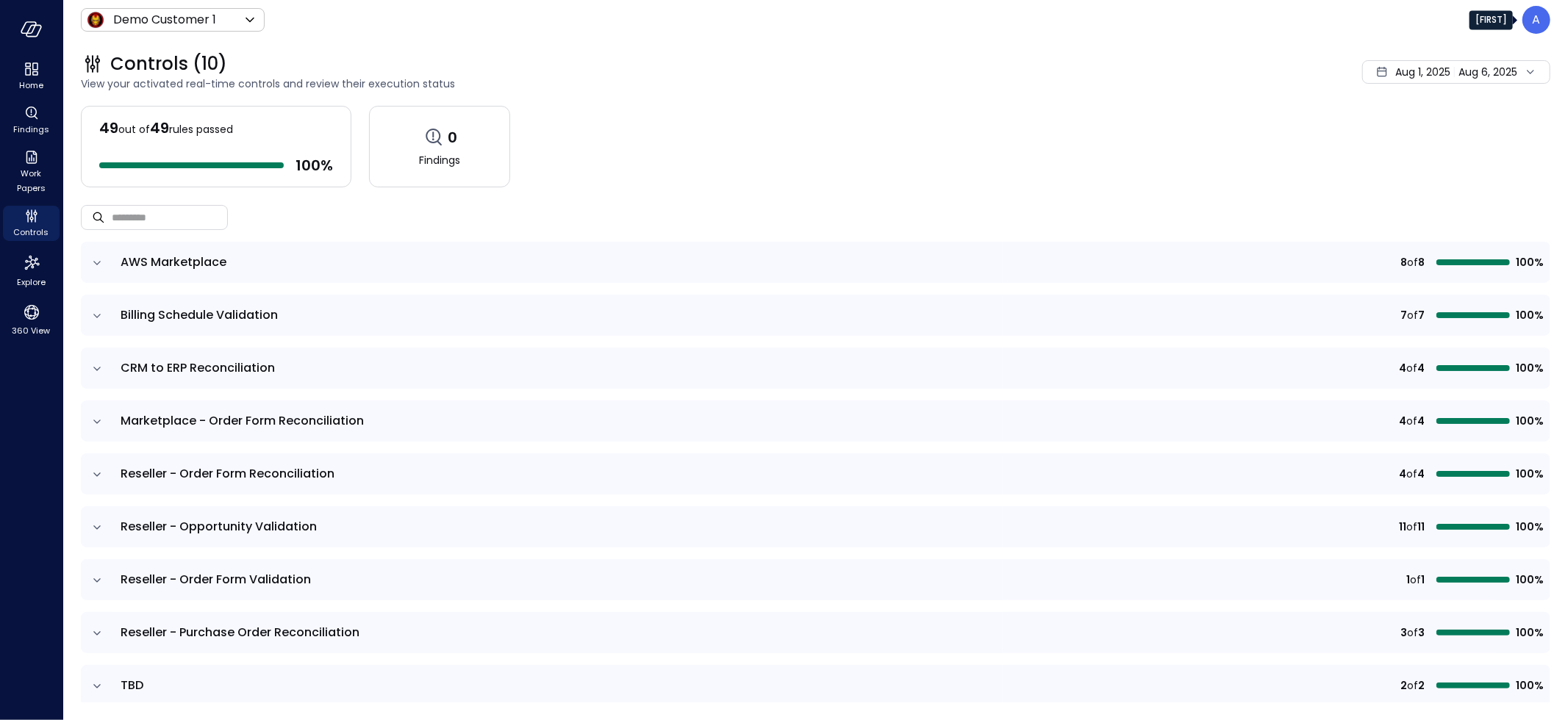 click on "A" at bounding box center (1536, 20) 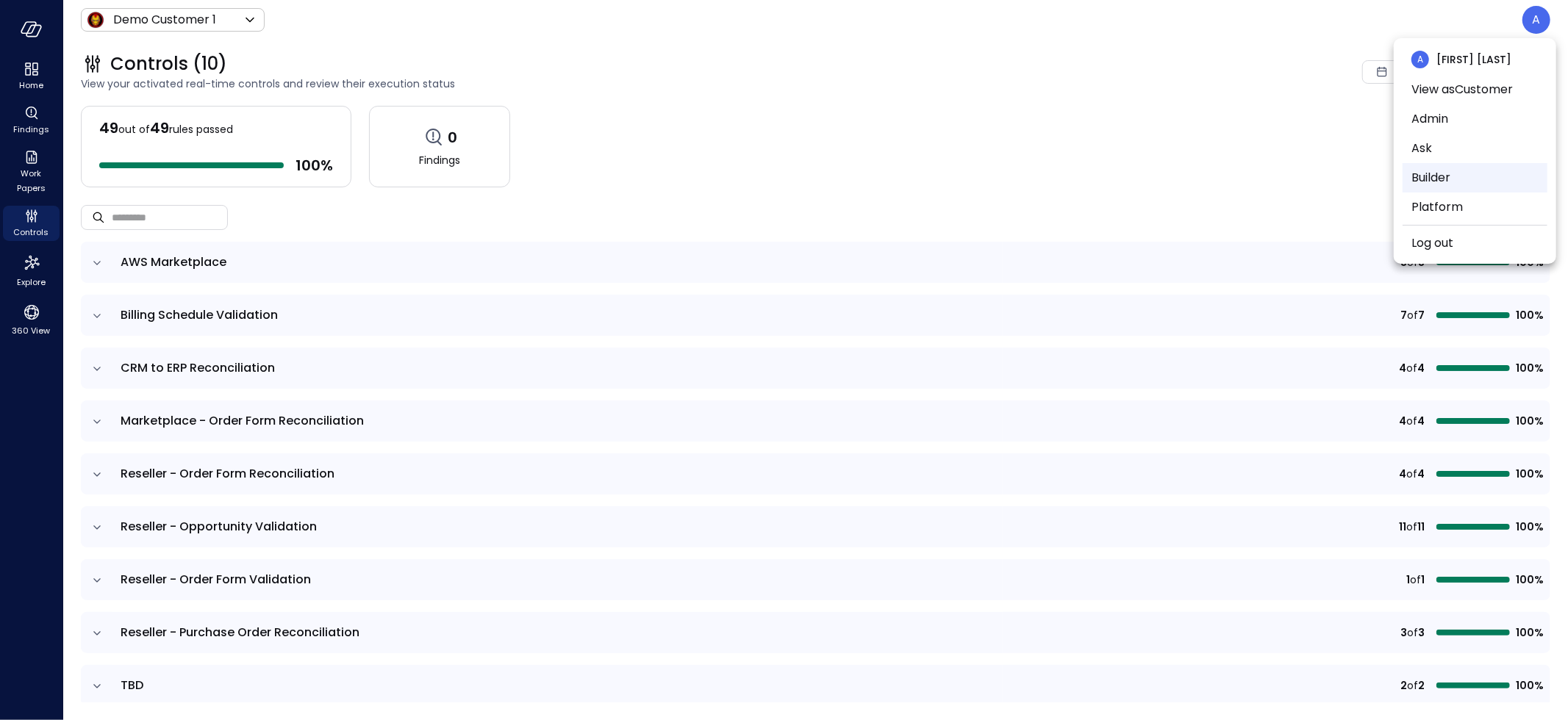 click on "Builder" at bounding box center (1475, 178) 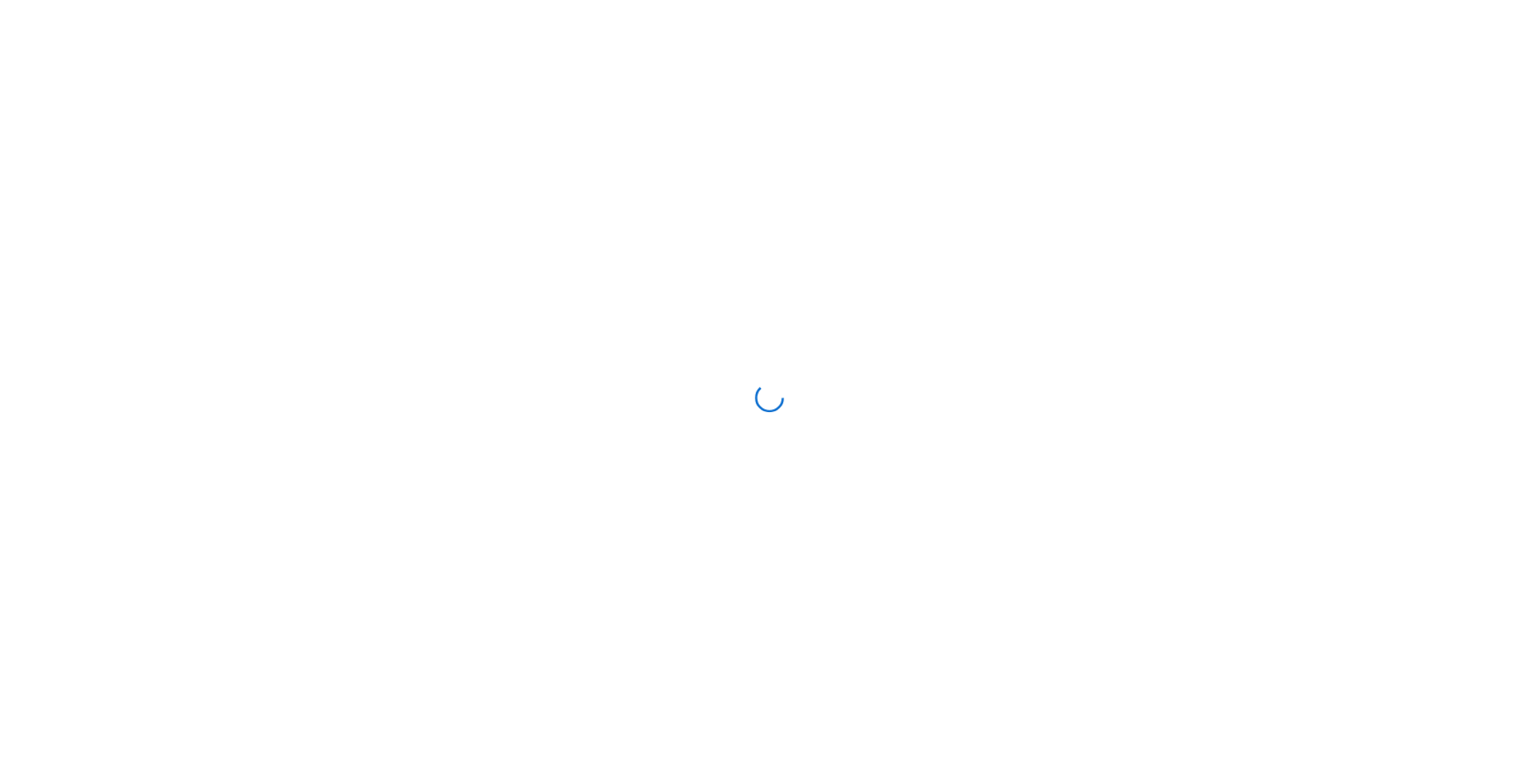 scroll, scrollTop: 0, scrollLeft: 0, axis: both 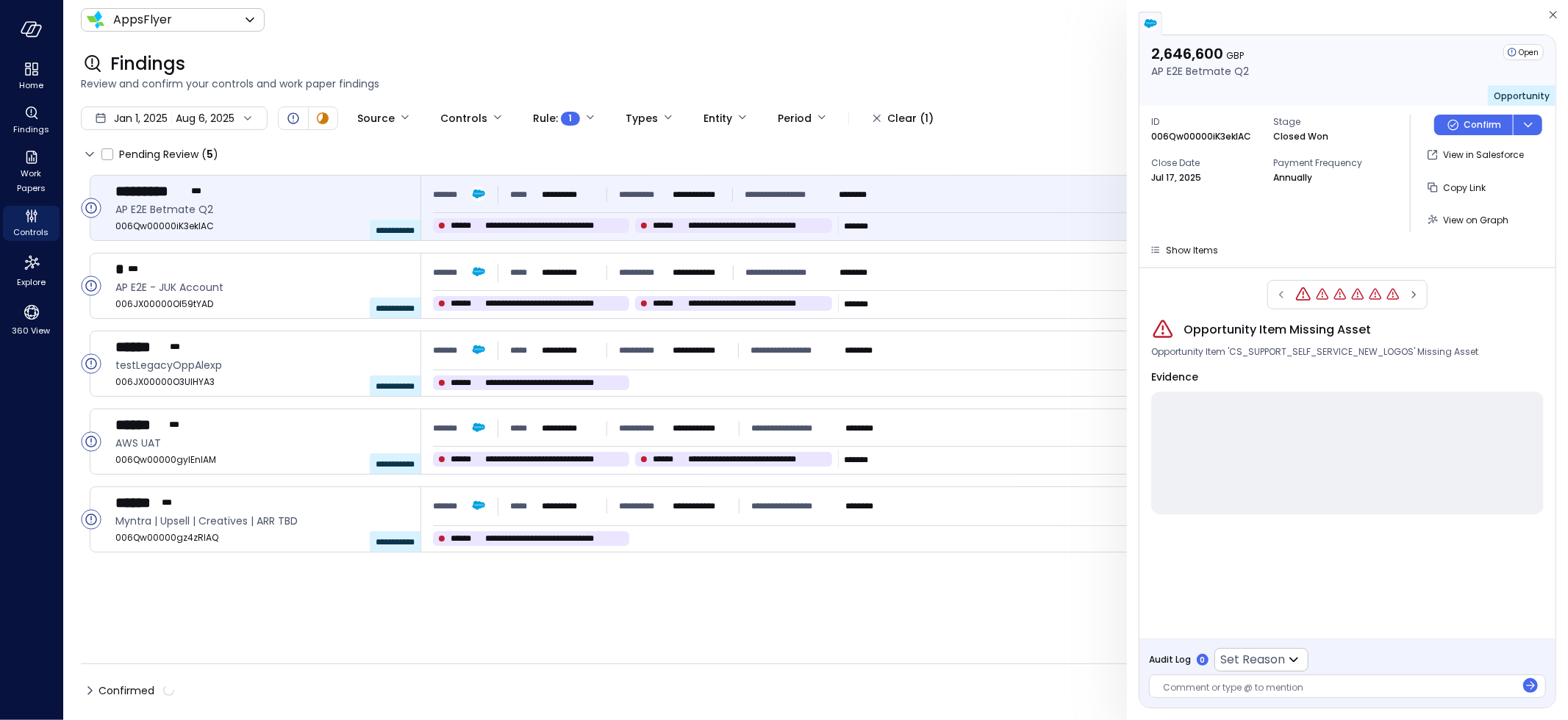 click on "ID 006Qw00000iK3ekIAC Stage Closed Won Close Date Jul 17, 2025 Payment Frequency Annually" at bounding box center [1275, 173] 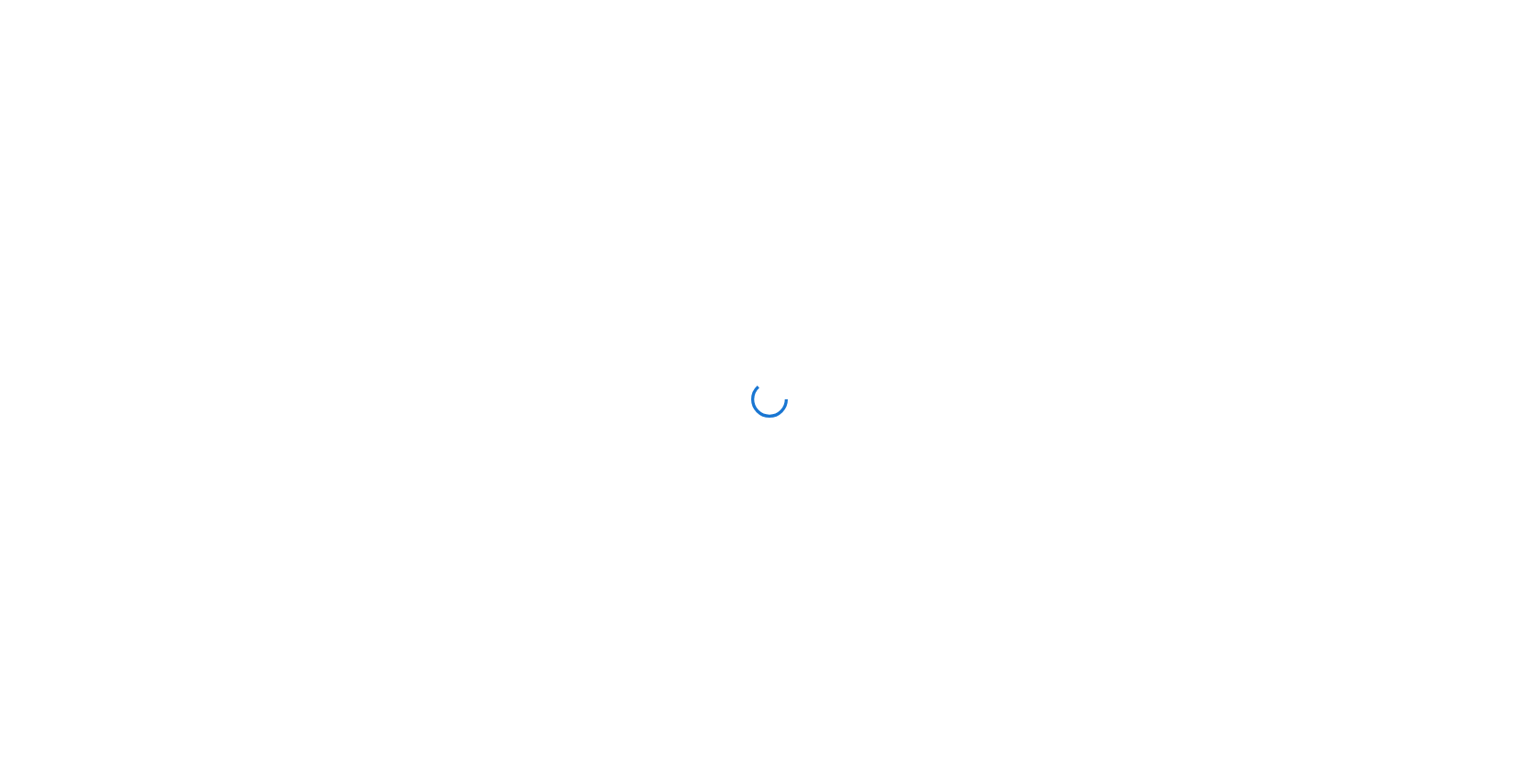 scroll, scrollTop: 0, scrollLeft: 0, axis: both 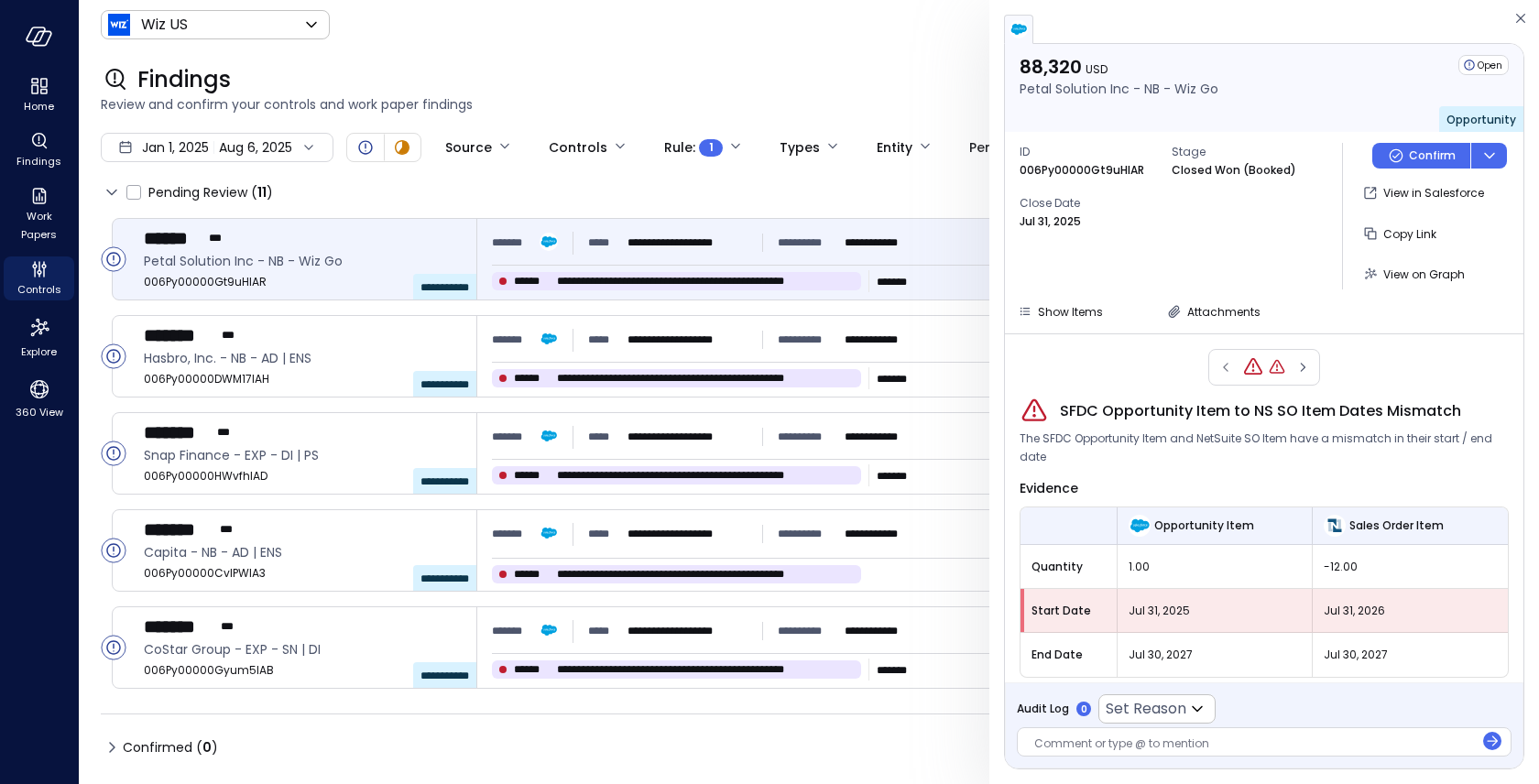 click on "SFDC Opportunity Item to NS SO Item Dates Mismatch The SFDC Opportunity Item and NetSuite SO Item have a mismatch in their start / end date Evidence Opportunity Item Sales Order Item Quantity 1.00 -12.00 Start Date [DATE] [DATE] End Date [DATE] [DATE]" at bounding box center [1264, 513] 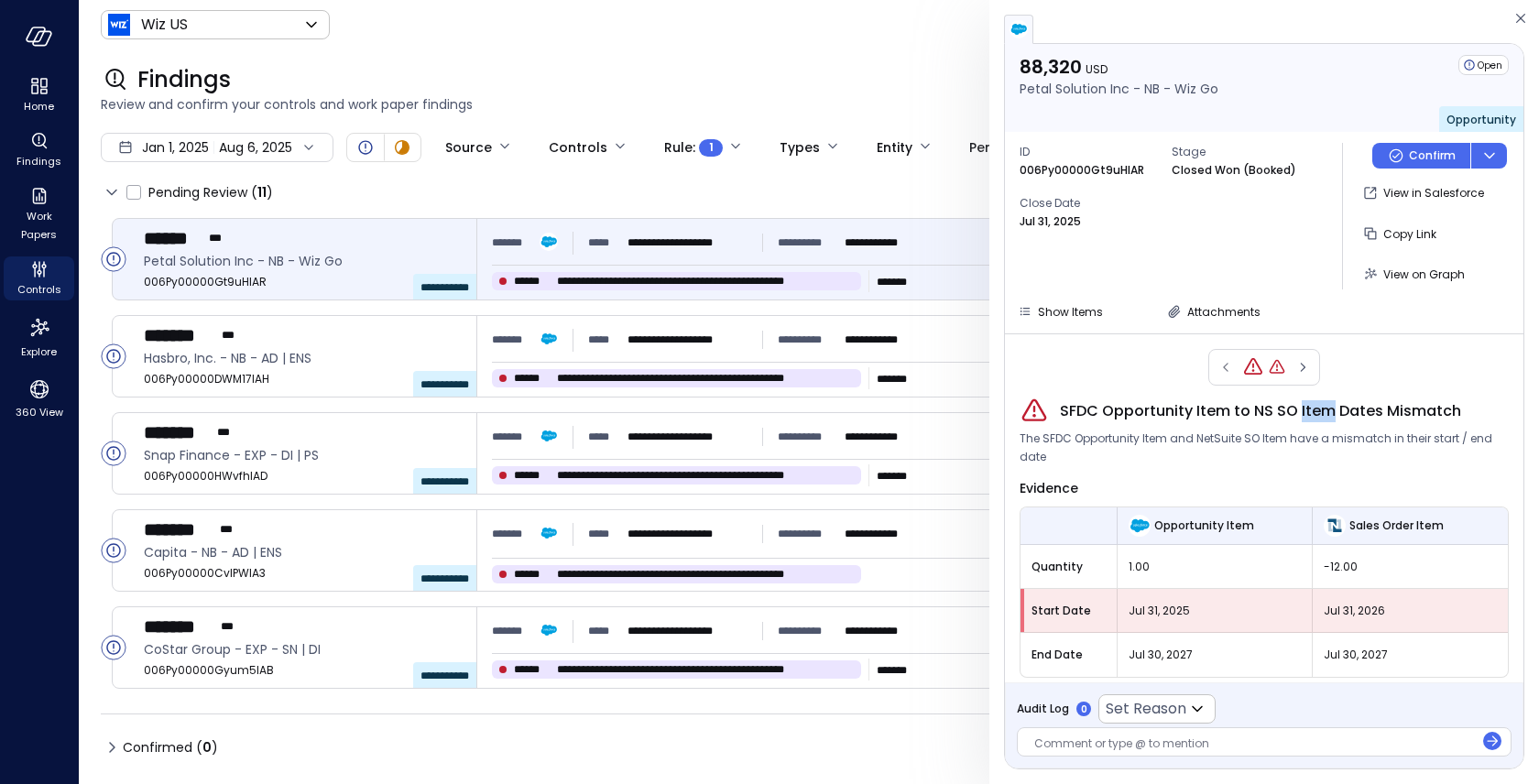 click on "SFDC Opportunity Item to NS SO Item Dates Mismatch" at bounding box center [1261, 411] 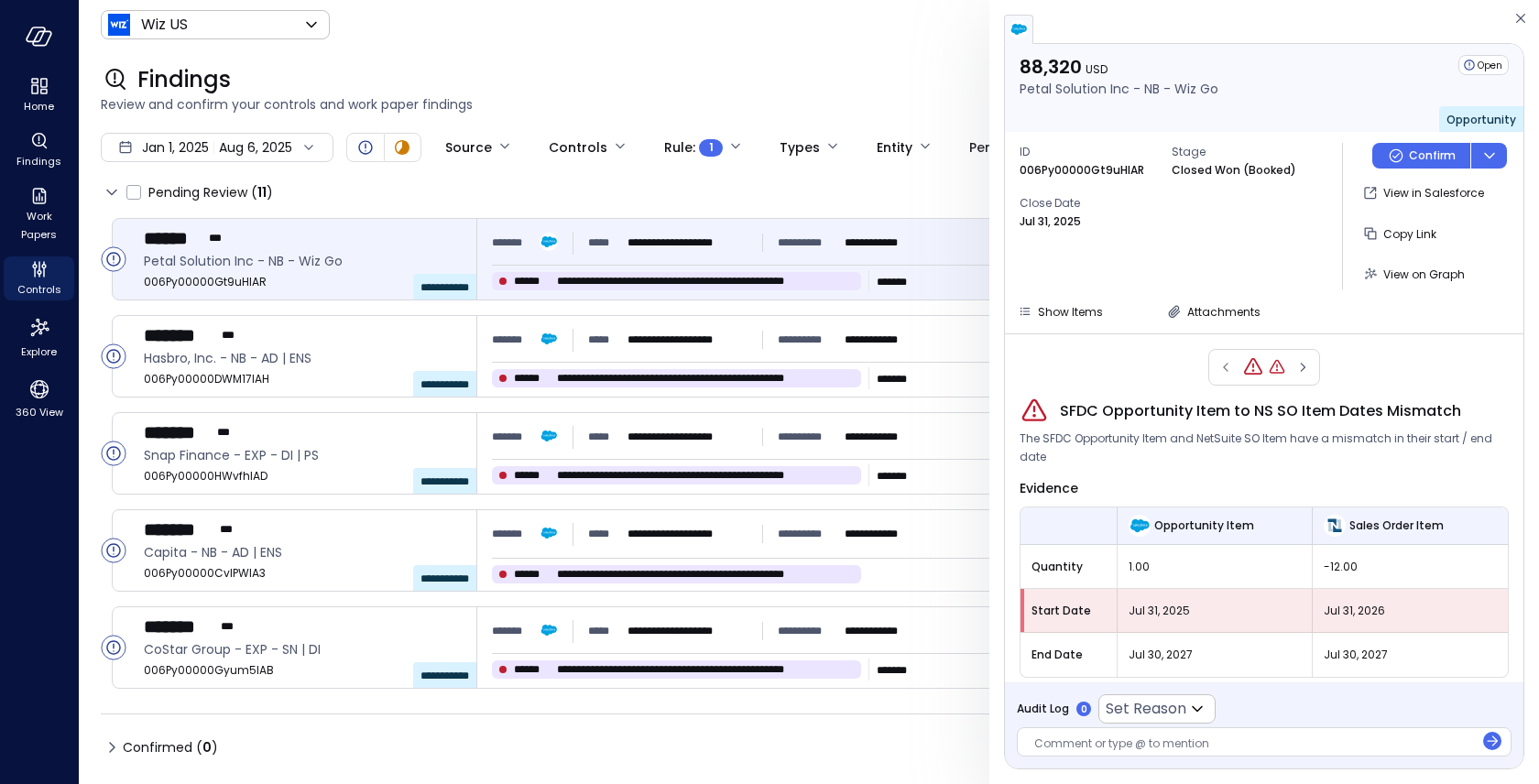 click on "SFDC Opportunity Item to NS SO Item Dates Mismatch" at bounding box center [1261, 411] 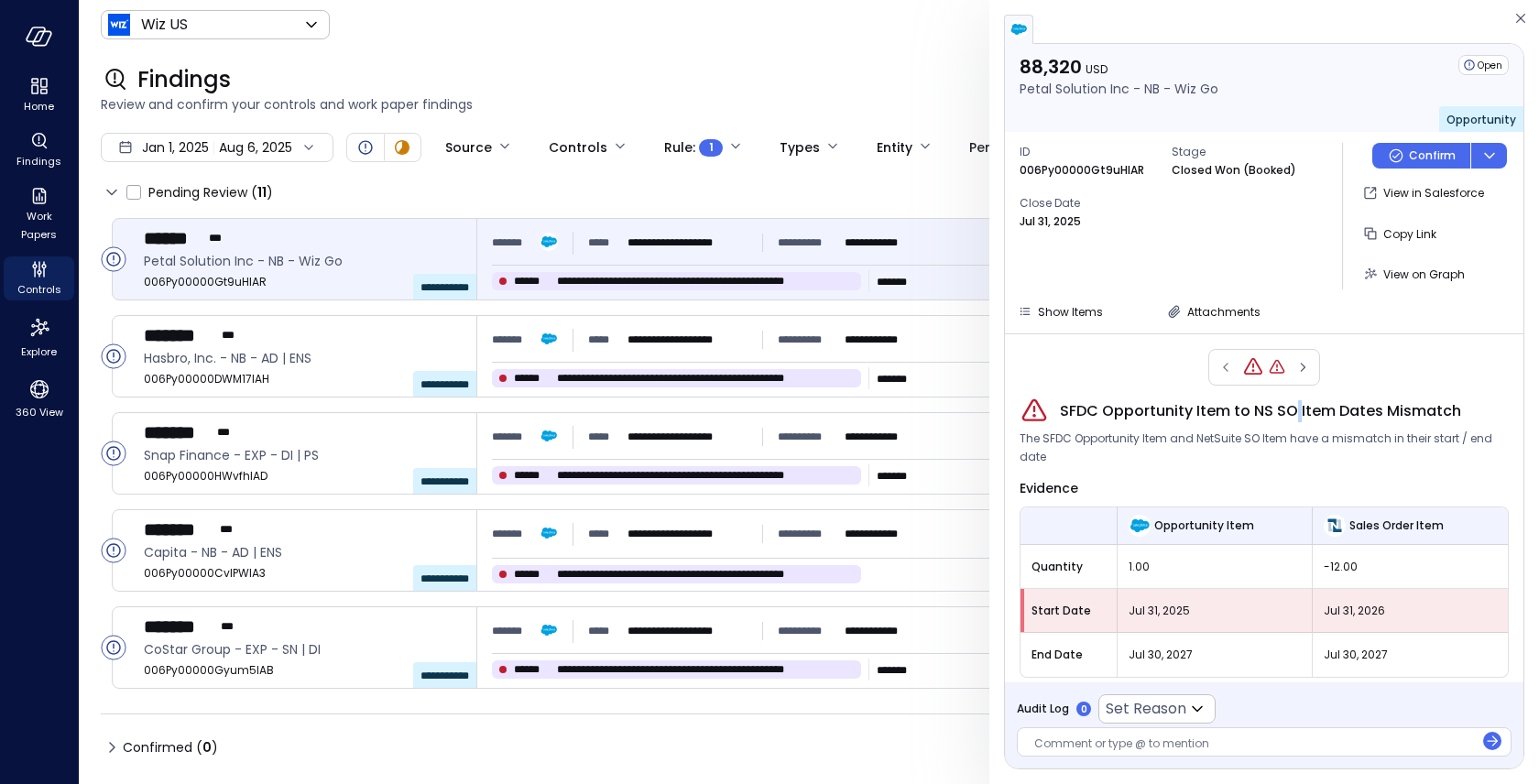 click on "SFDC Opportunity Item to NS SO Item Dates Mismatch" at bounding box center [1261, 411] 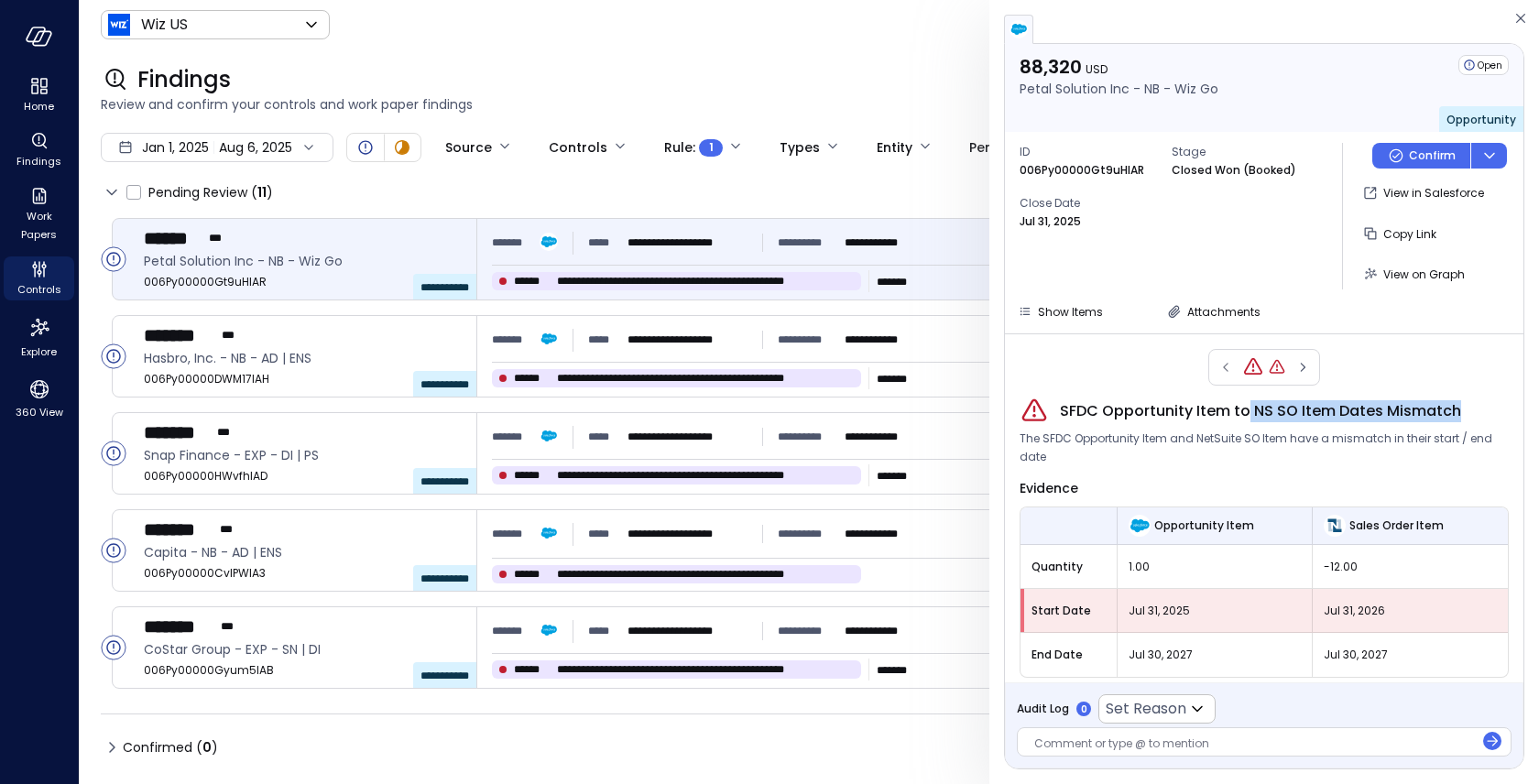 drag, startPoint x: 1246, startPoint y: 411, endPoint x: 1453, endPoint y: 408, distance: 207.02174 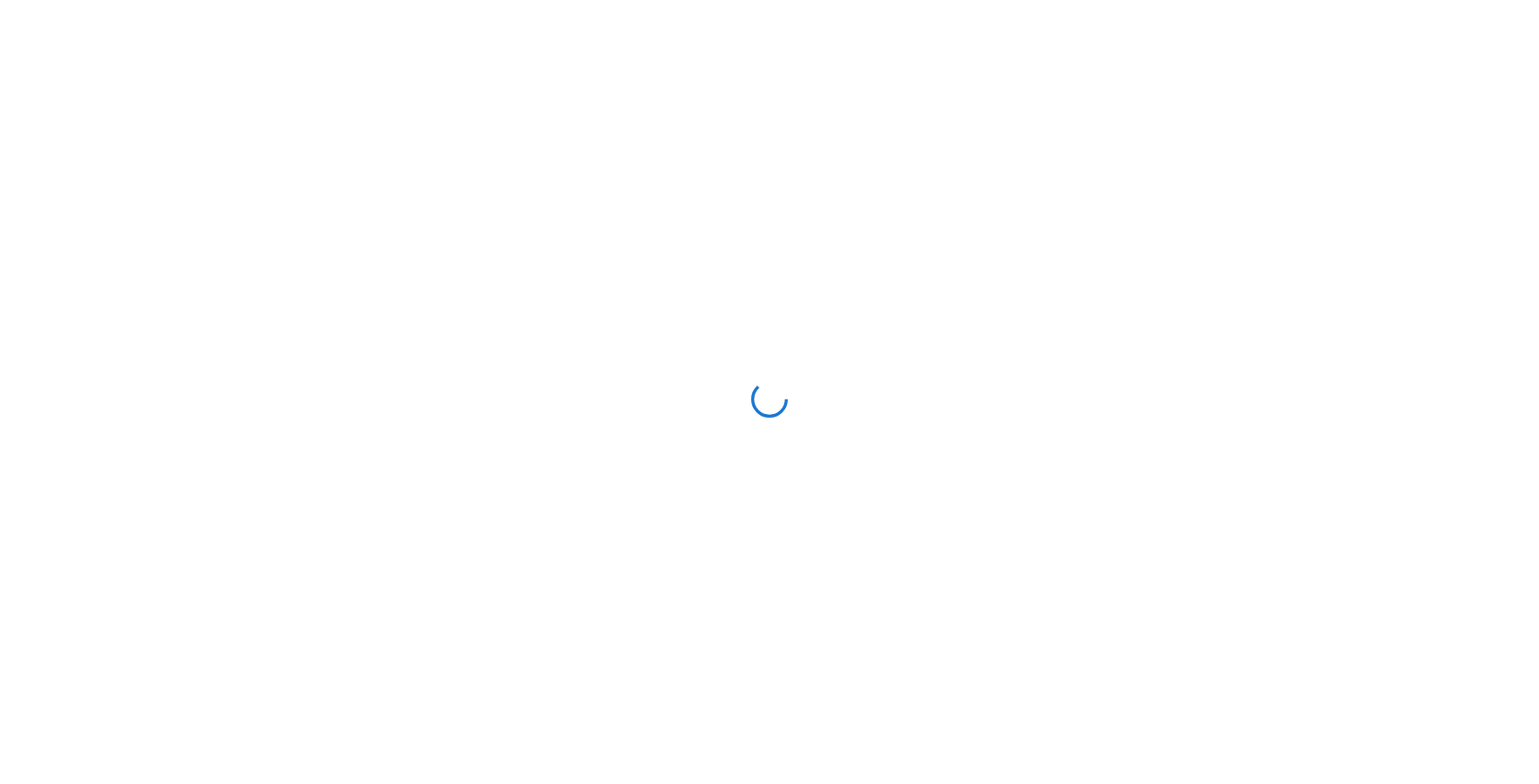 scroll, scrollTop: 0, scrollLeft: 0, axis: both 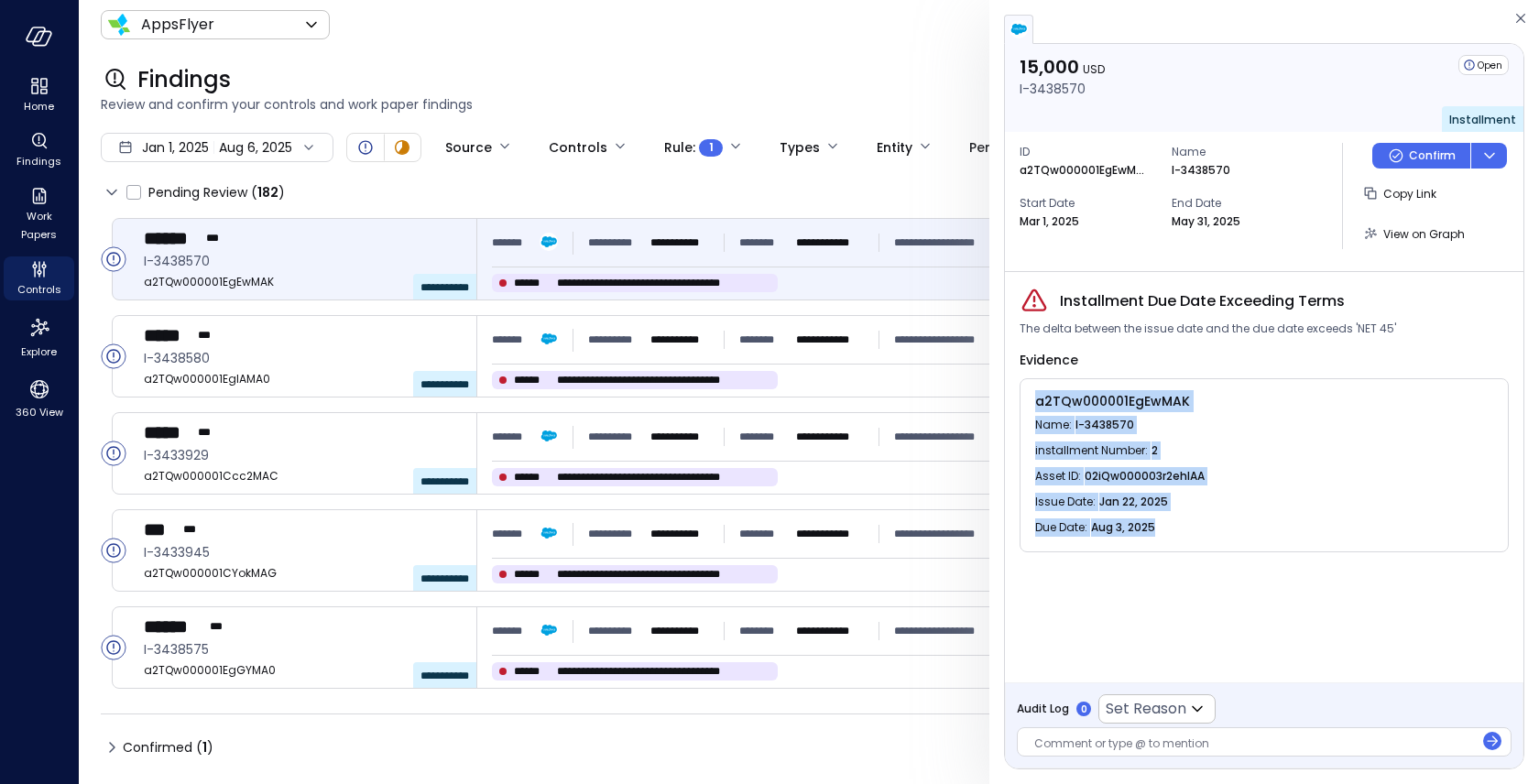 drag, startPoint x: 1031, startPoint y: 402, endPoint x: 1229, endPoint y: 539, distance: 240.77583 